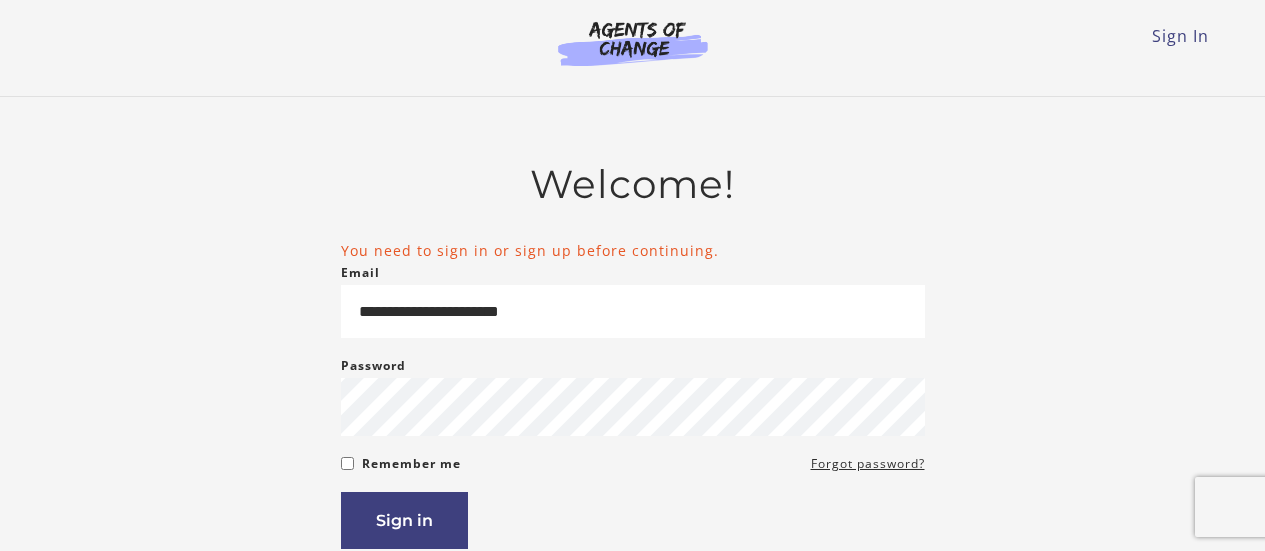 scroll, scrollTop: 0, scrollLeft: 0, axis: both 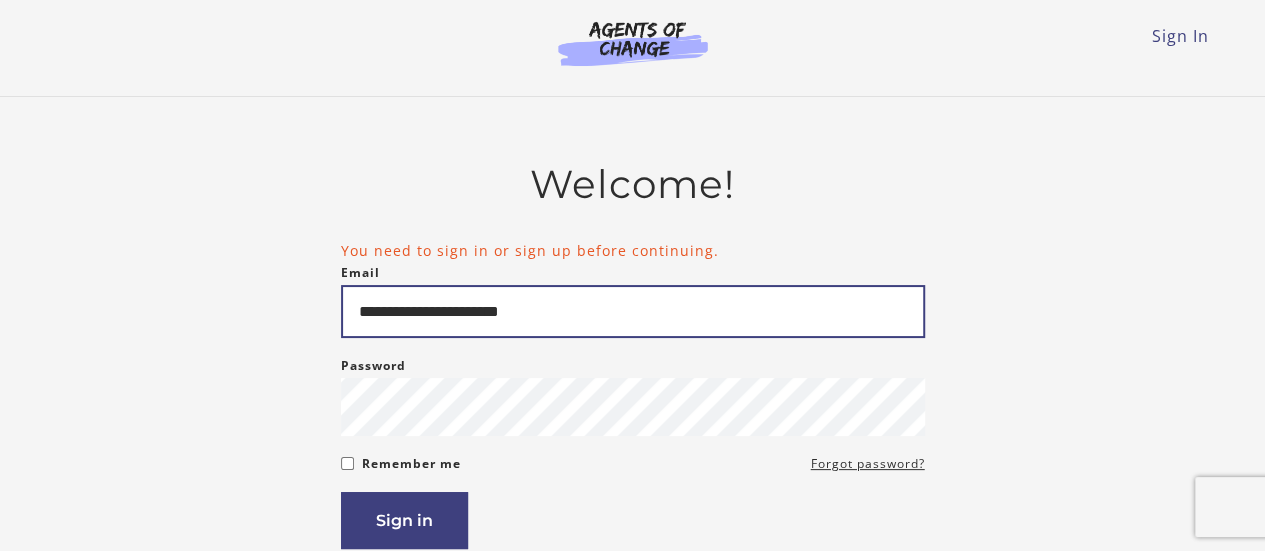 click on "**********" at bounding box center (633, 454) 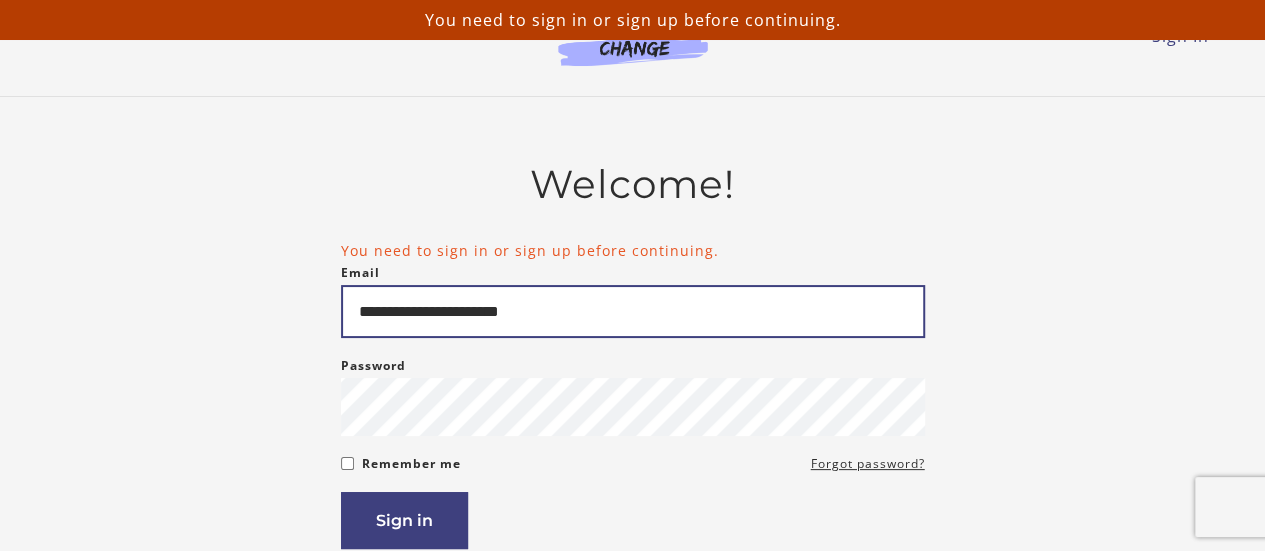 drag, startPoint x: 662, startPoint y: 323, endPoint x: 324, endPoint y: 323, distance: 338 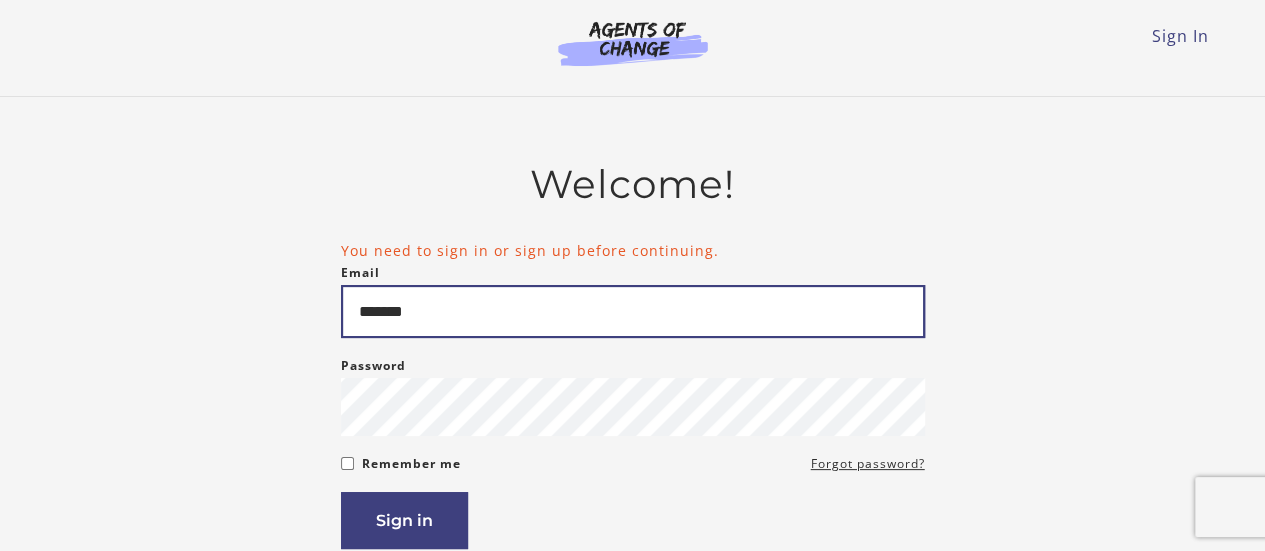 type on "**********" 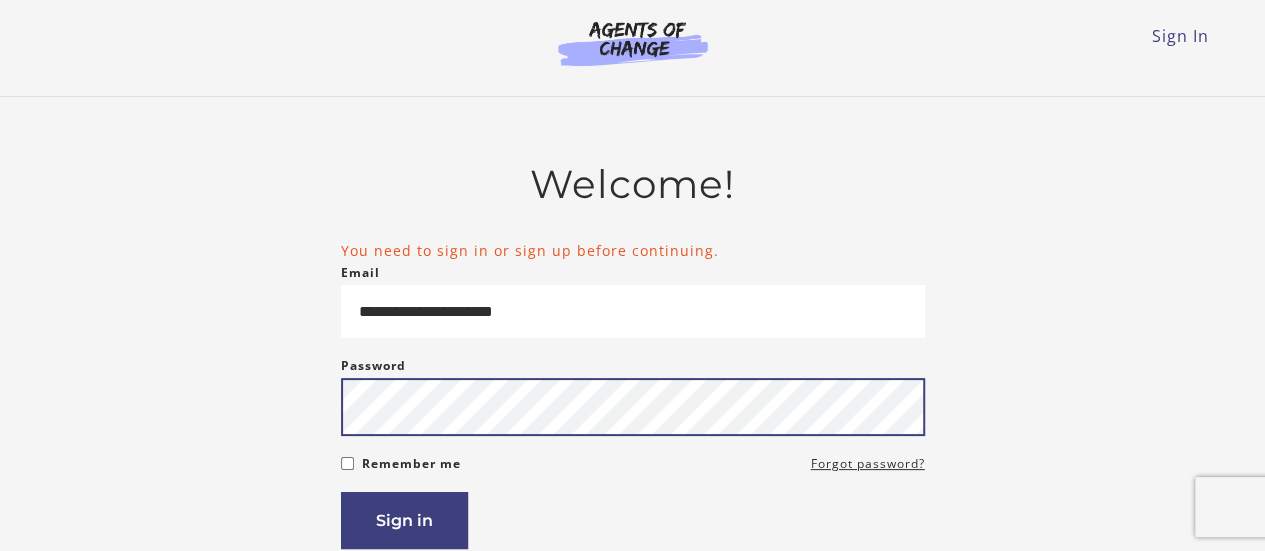 click on "**********" at bounding box center (633, 454) 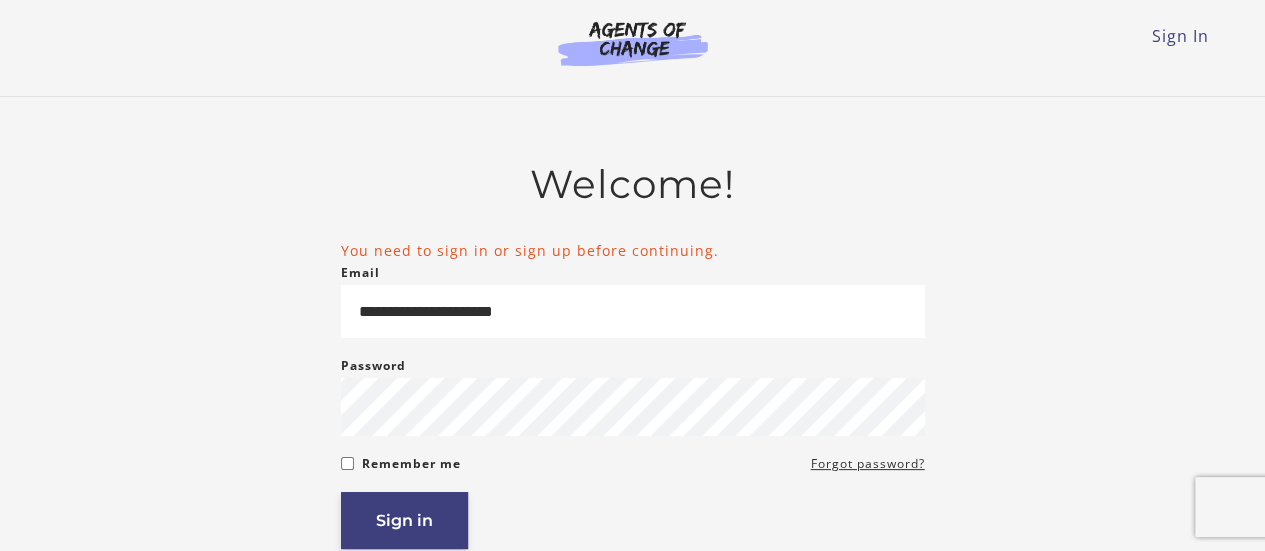 click on "Sign in" at bounding box center (404, 520) 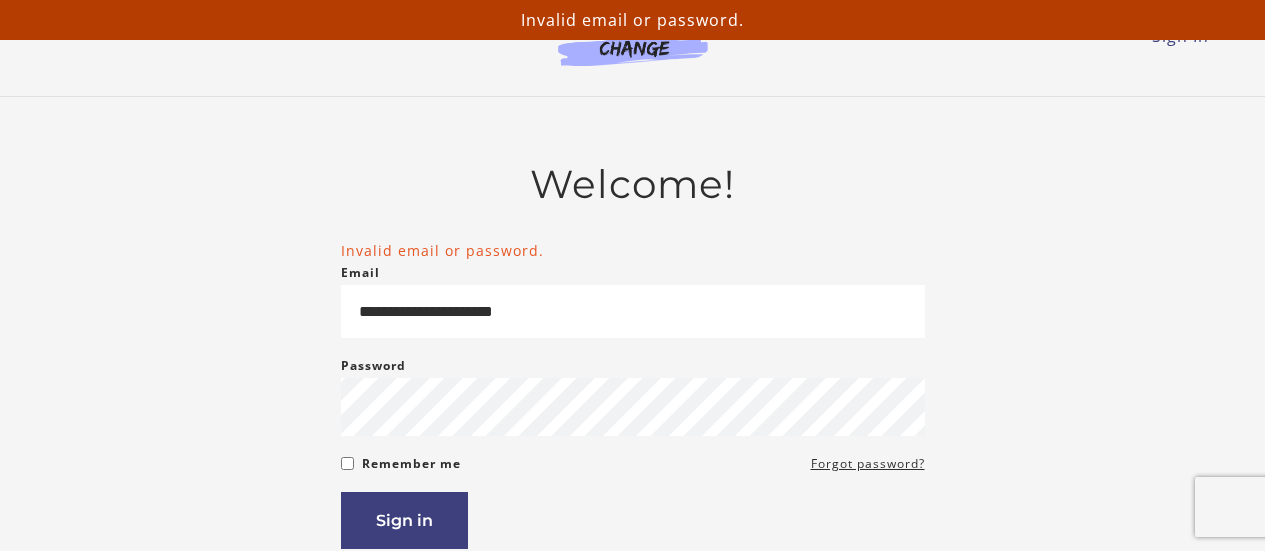 scroll, scrollTop: 0, scrollLeft: 0, axis: both 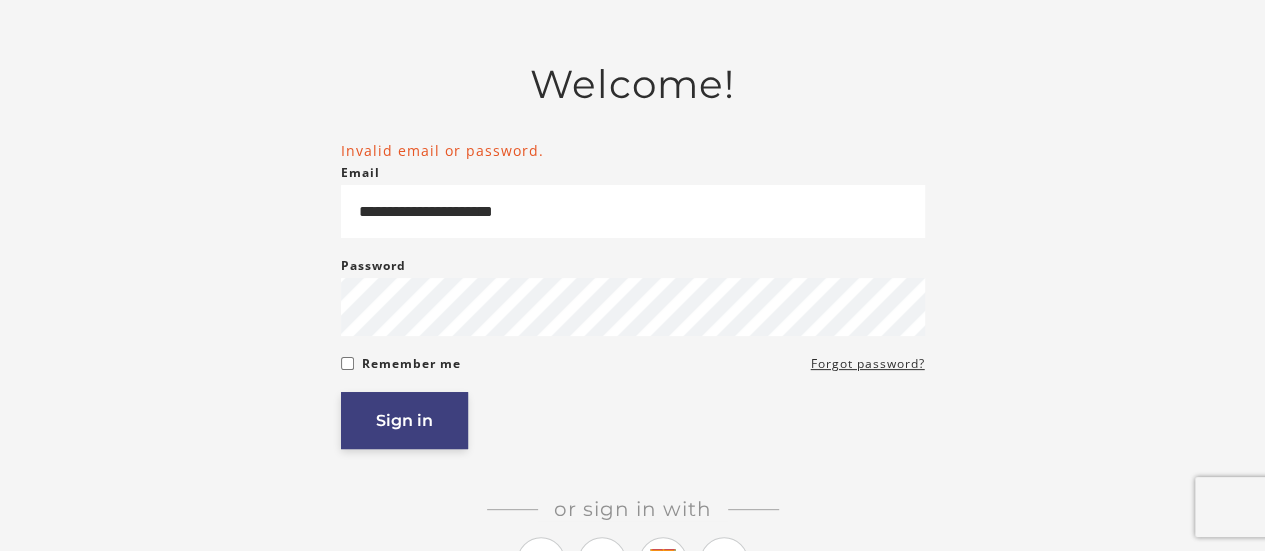 click on "Sign in" at bounding box center [404, 420] 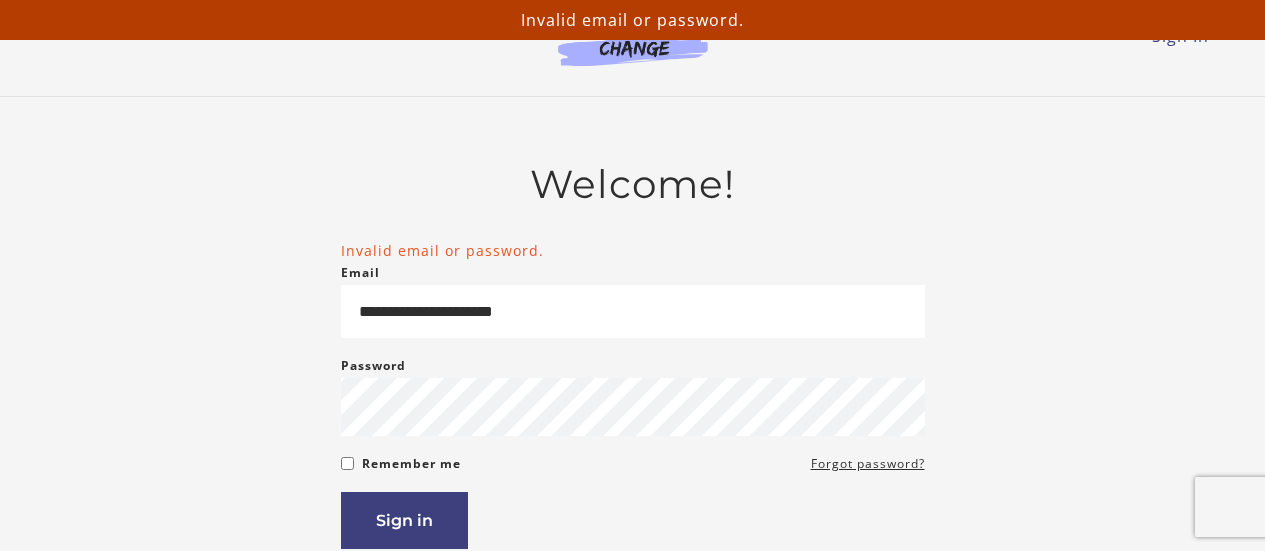 scroll, scrollTop: 0, scrollLeft: 0, axis: both 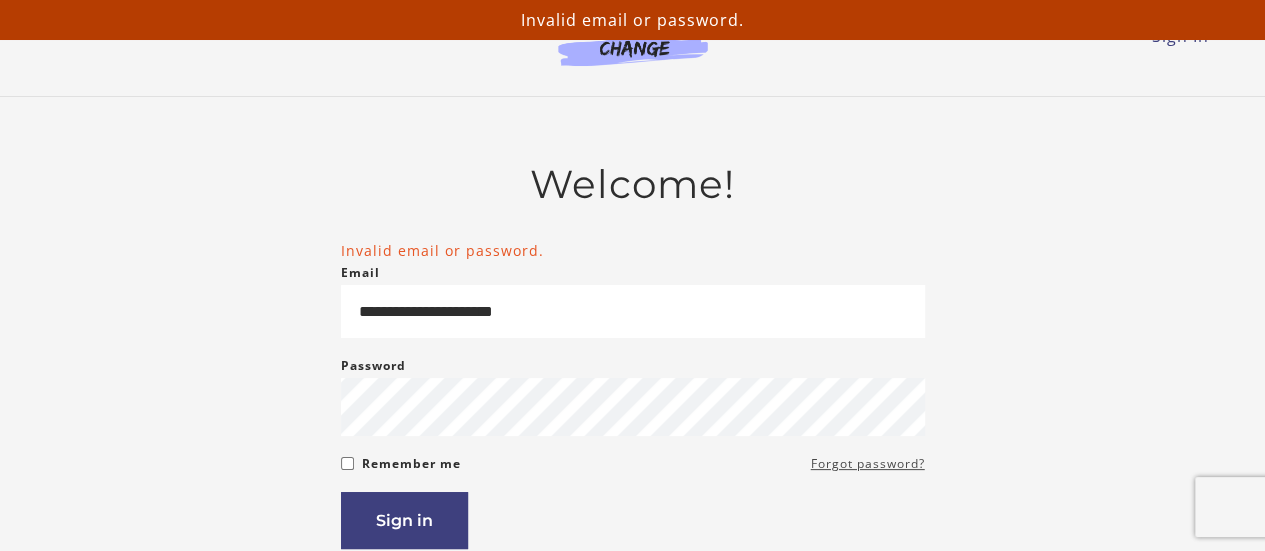 click on "Forgot password?" at bounding box center (868, 464) 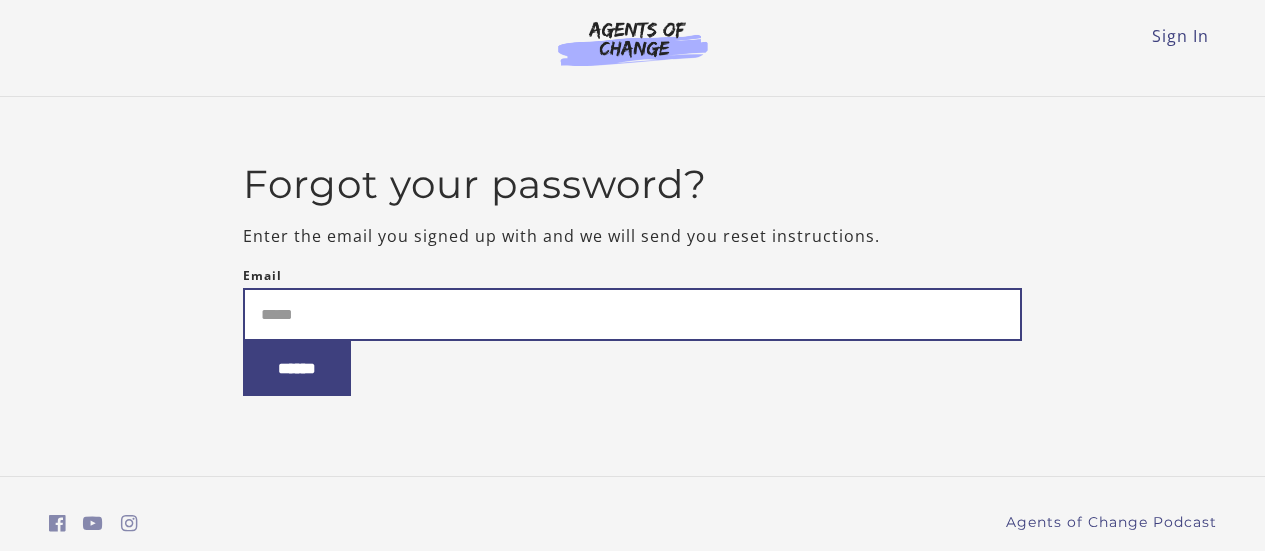 scroll, scrollTop: 0, scrollLeft: 0, axis: both 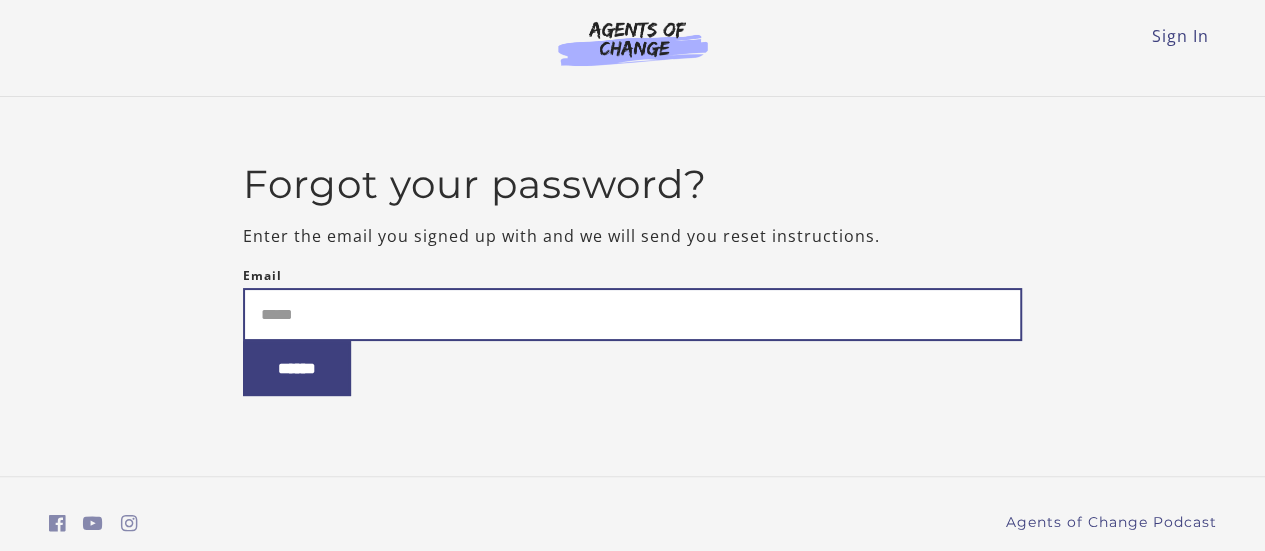 click on "Email" at bounding box center [632, 314] 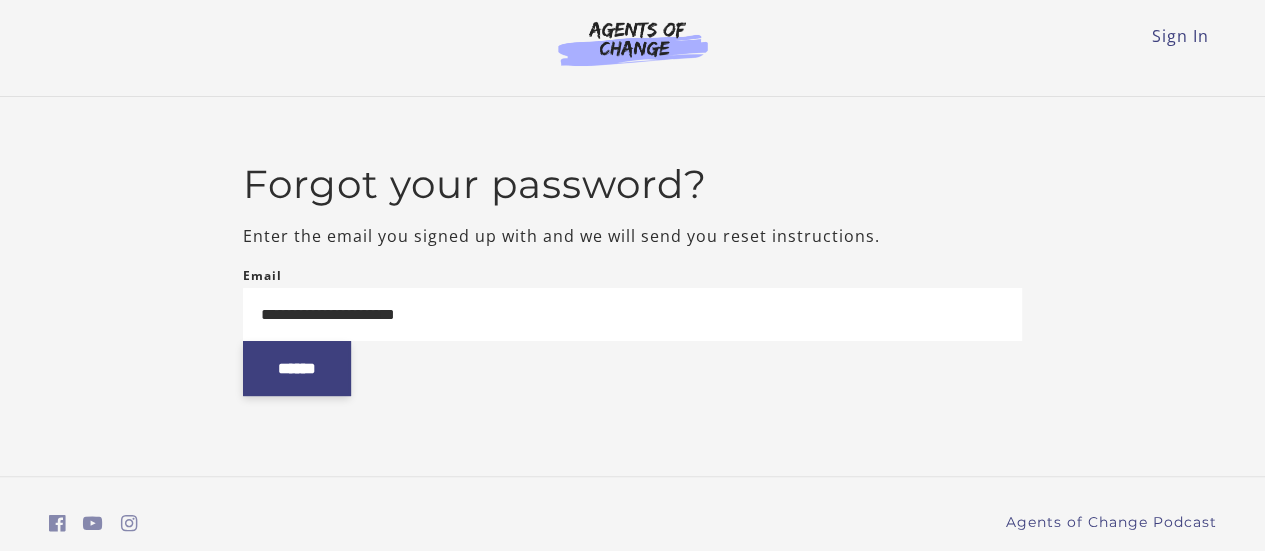 type on "**********" 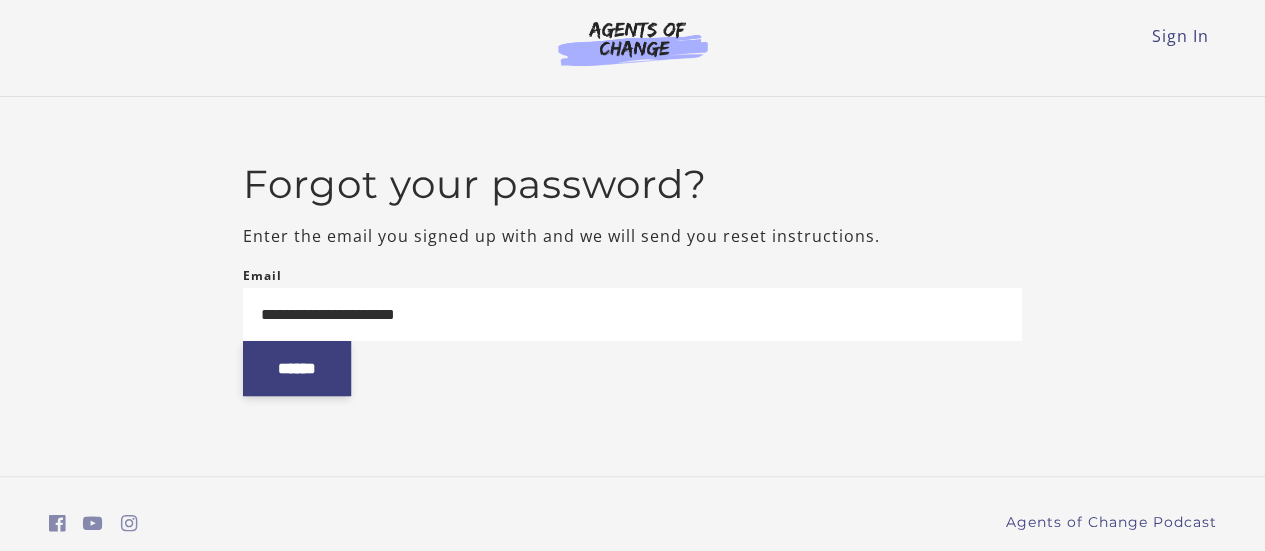 click on "******" at bounding box center [297, 368] 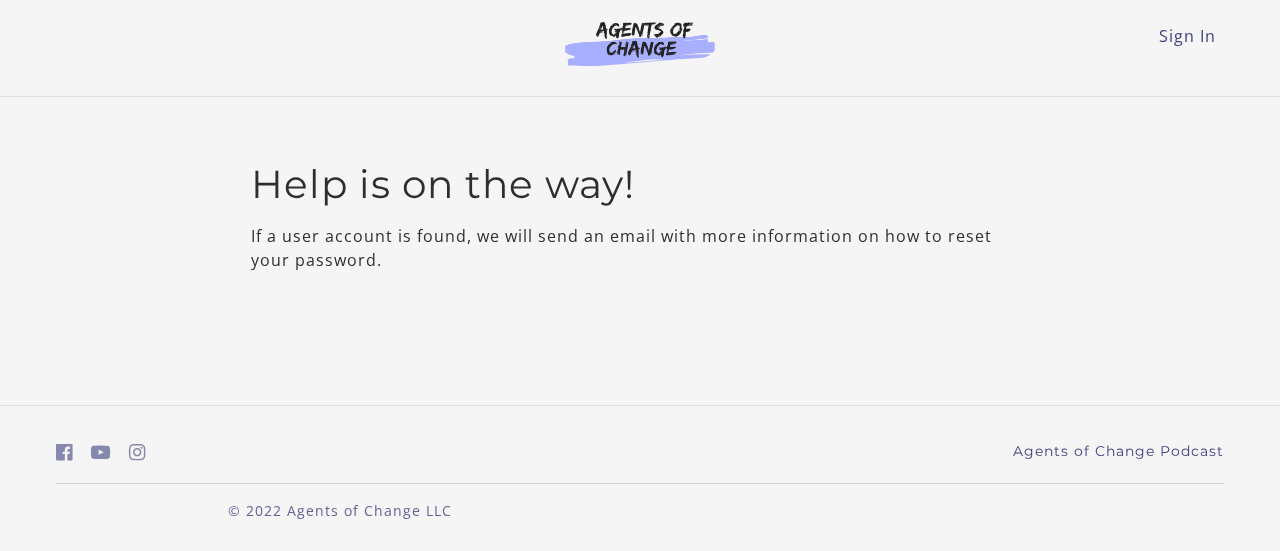 scroll, scrollTop: 0, scrollLeft: 0, axis: both 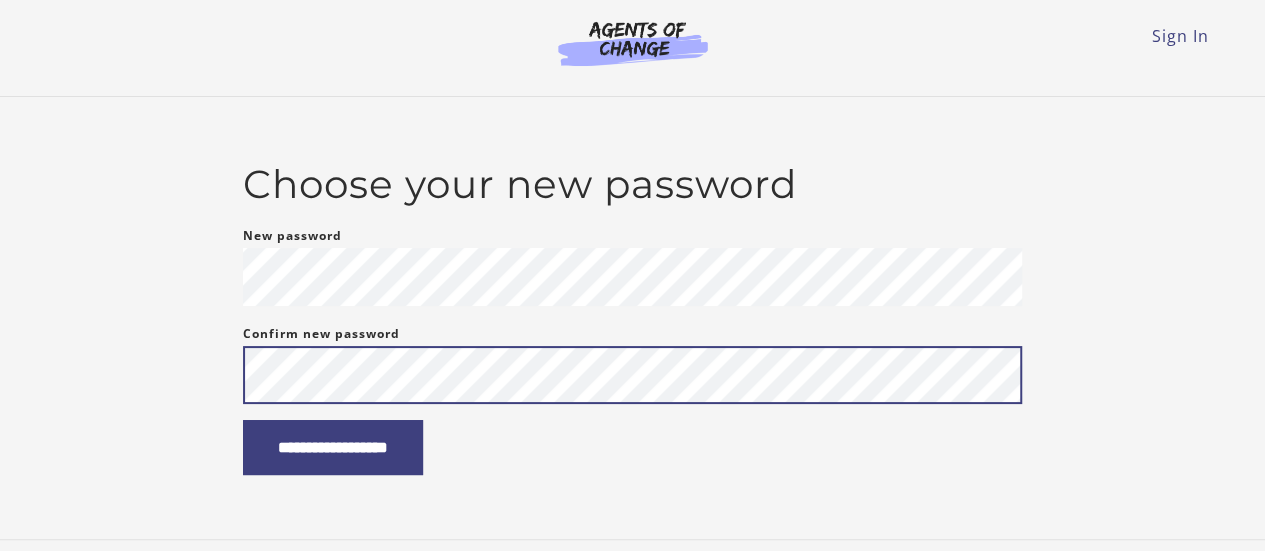click on "**********" at bounding box center (333, 447) 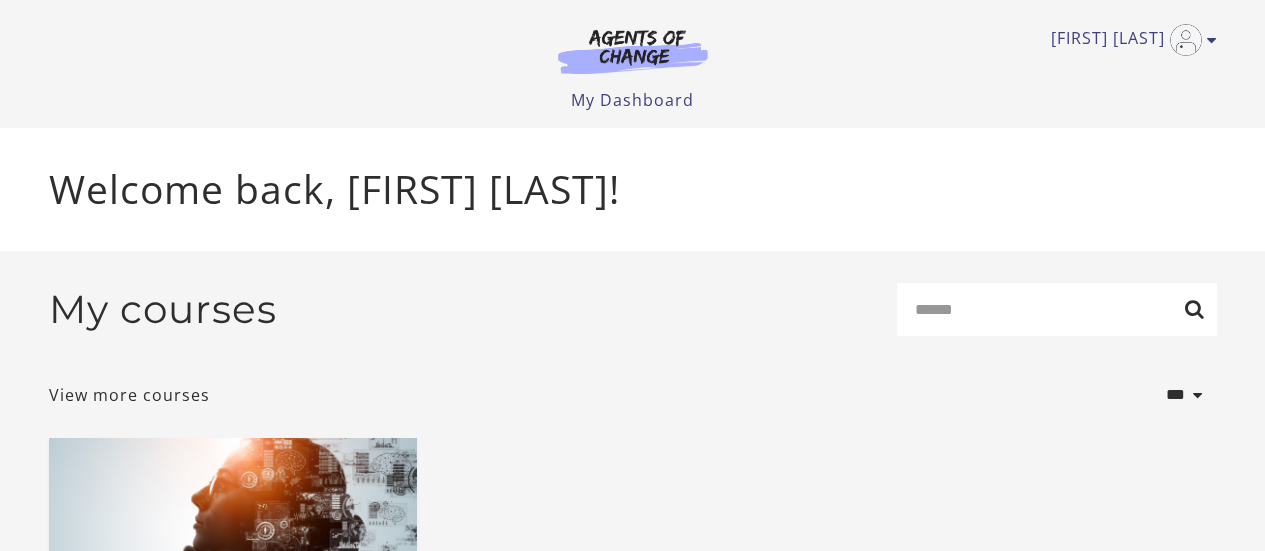 scroll, scrollTop: 0, scrollLeft: 0, axis: both 